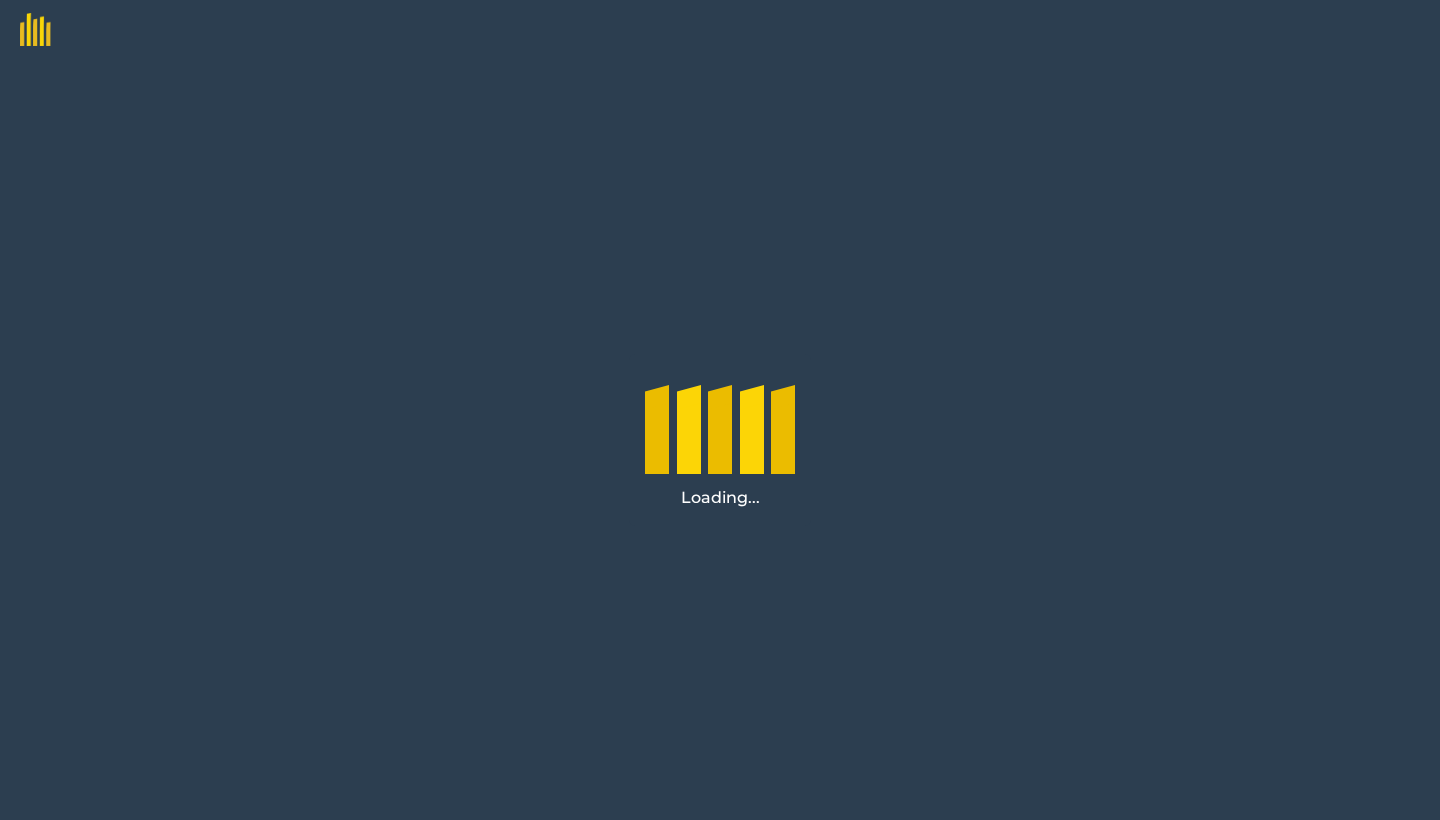 scroll, scrollTop: 0, scrollLeft: 0, axis: both 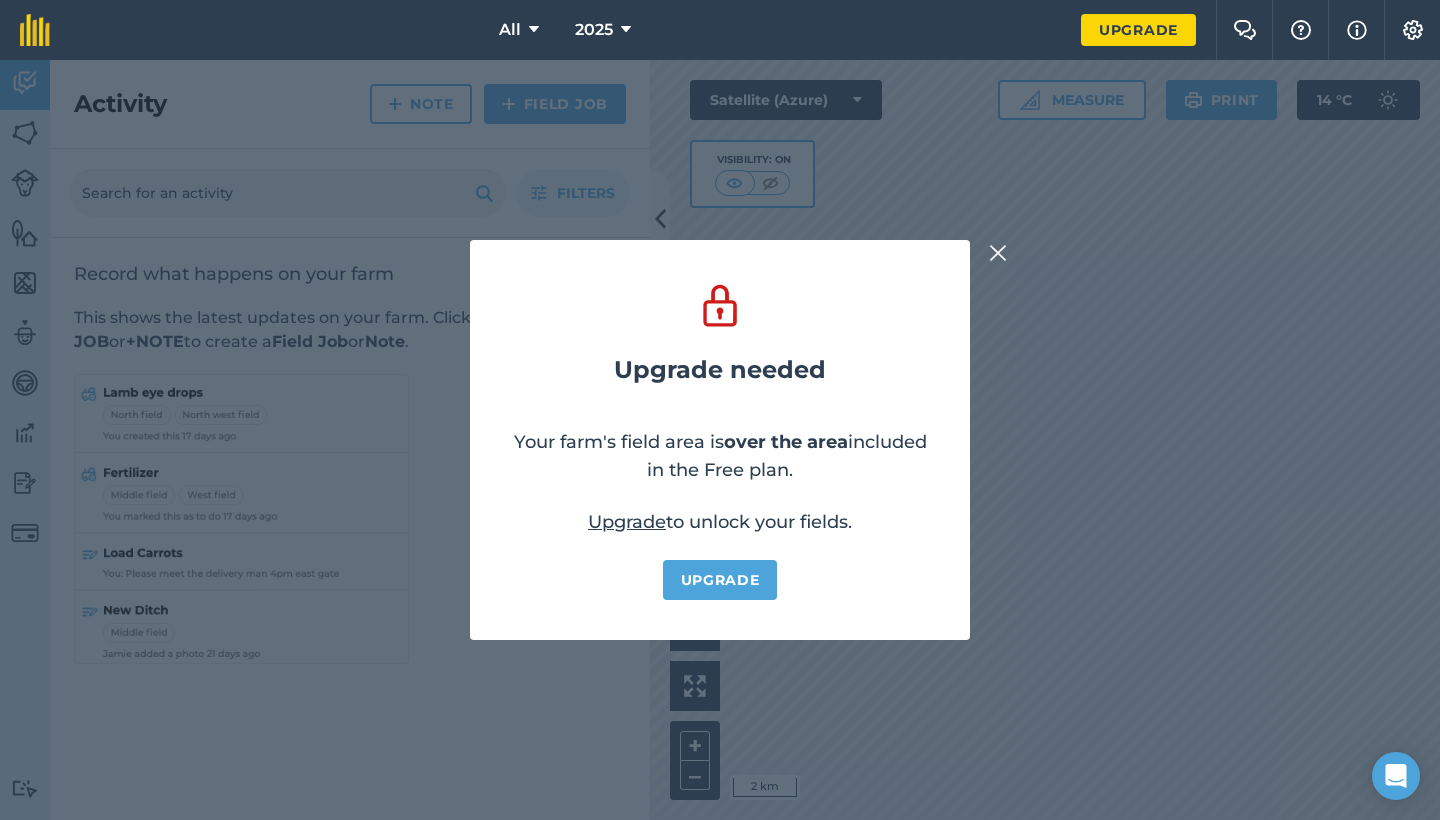 click at bounding box center (998, 253) 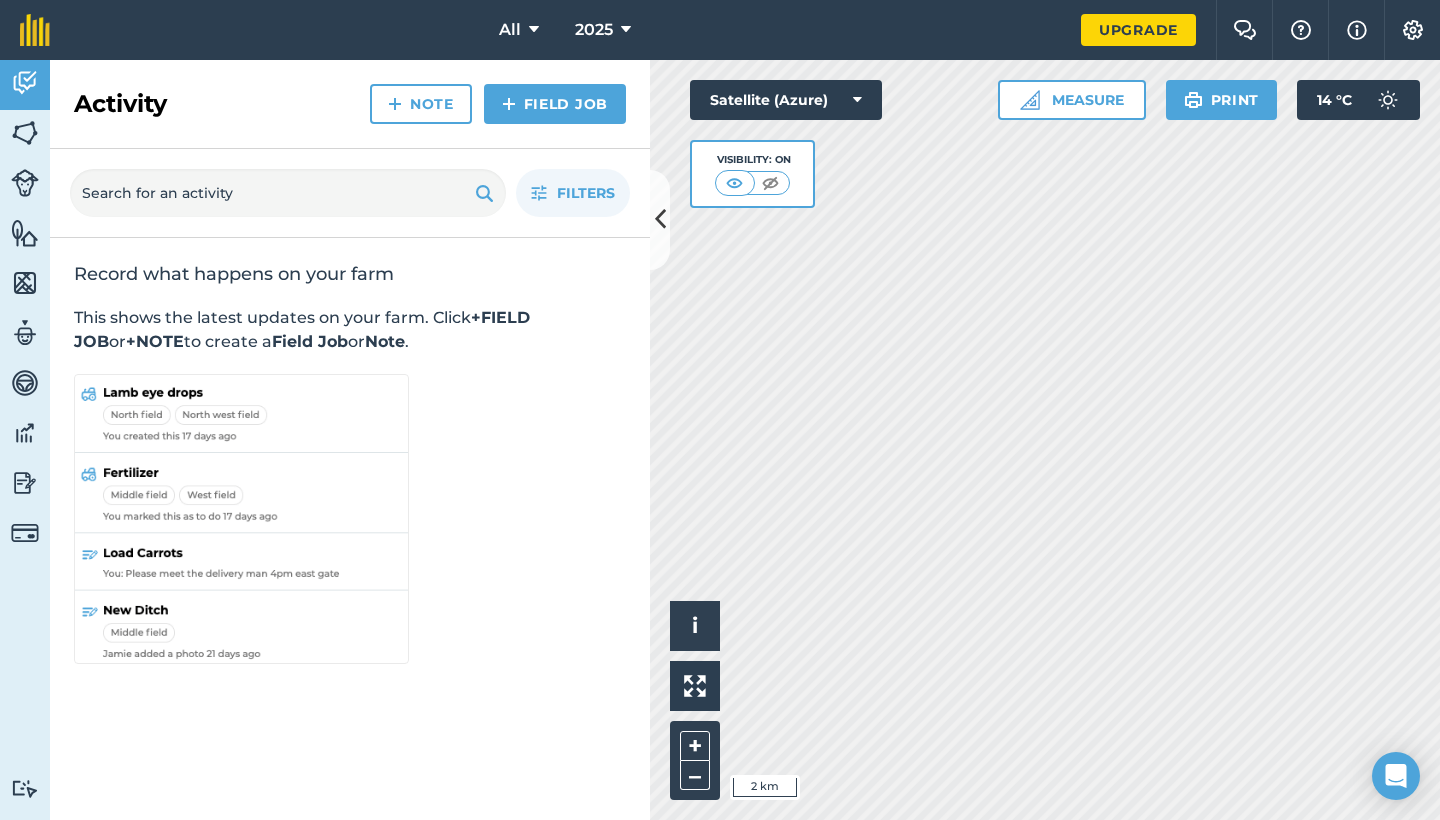 click on "All" at bounding box center [519, 30] 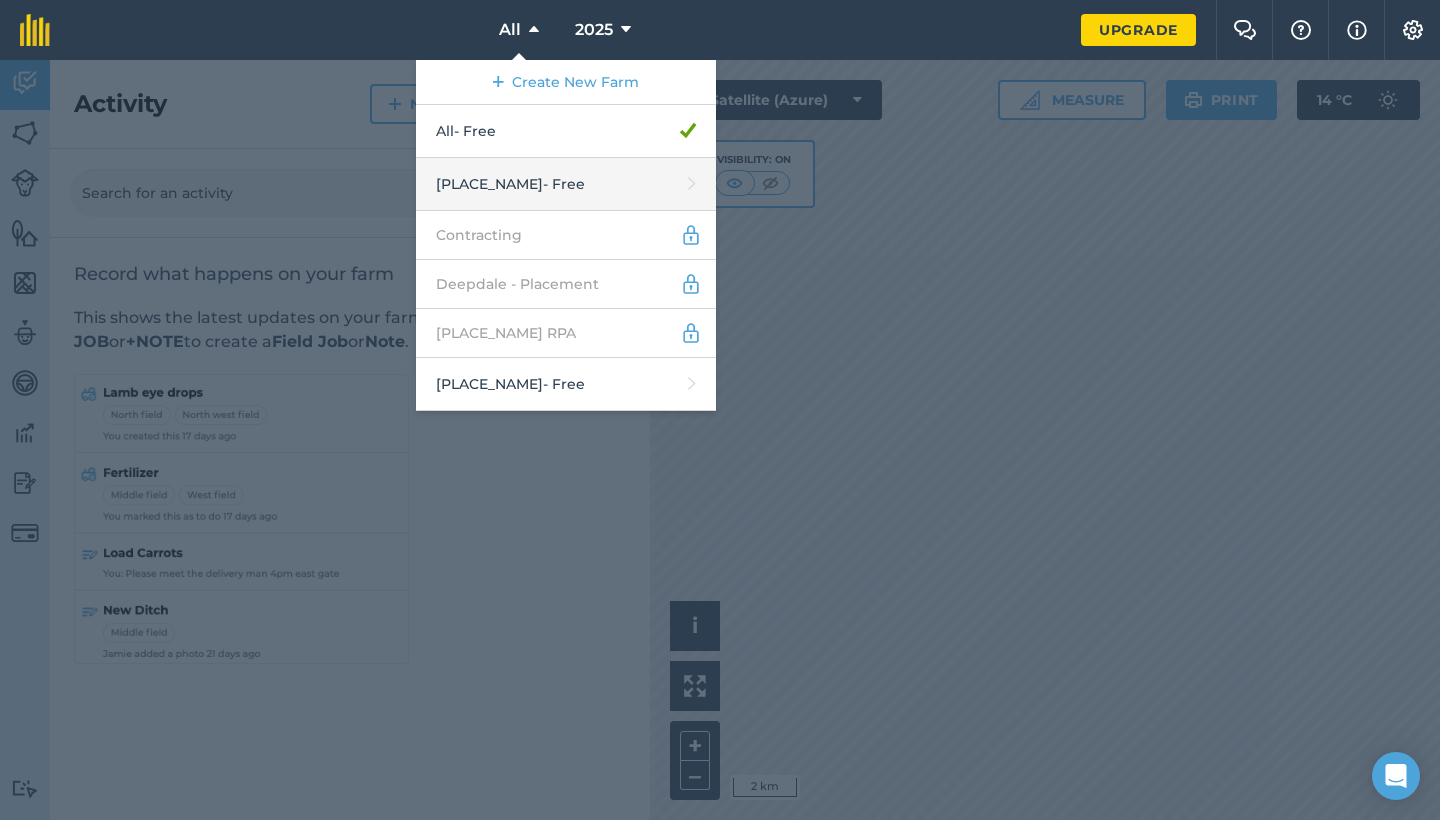 click on "[PLACE_NAME] - Free" at bounding box center (566, 184) 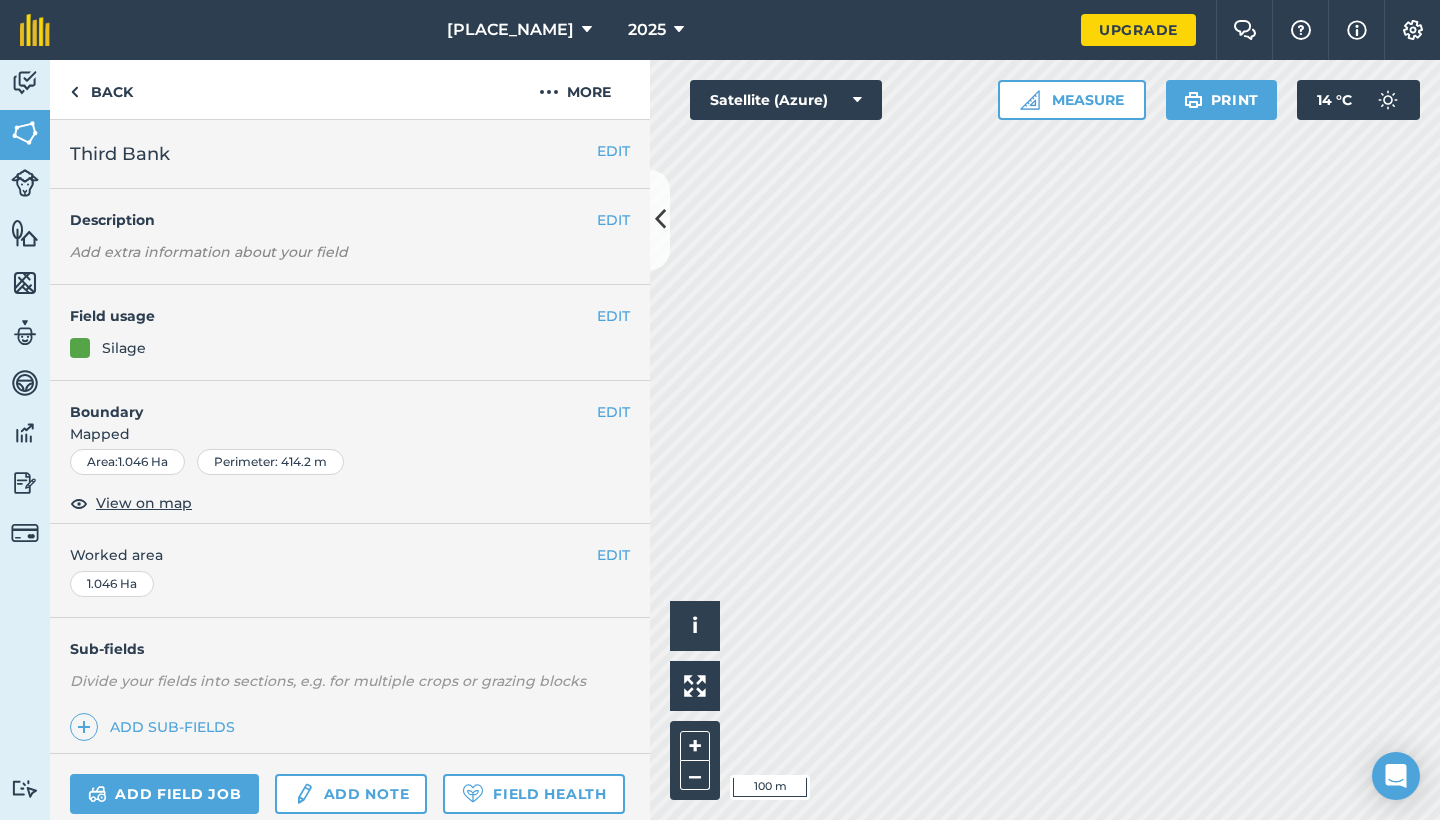 click on "2025" at bounding box center (647, 30) 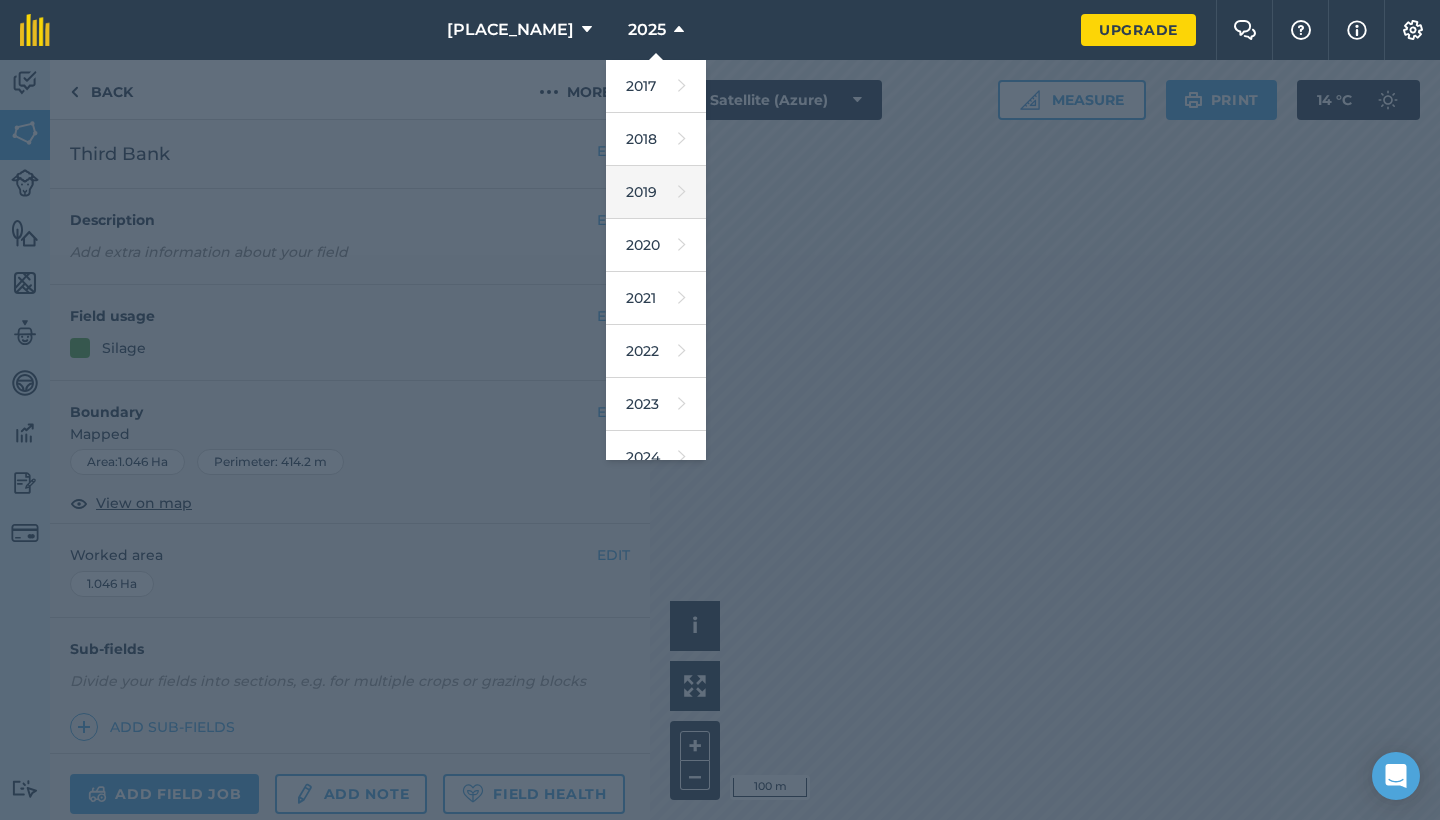 scroll, scrollTop: 0, scrollLeft: 0, axis: both 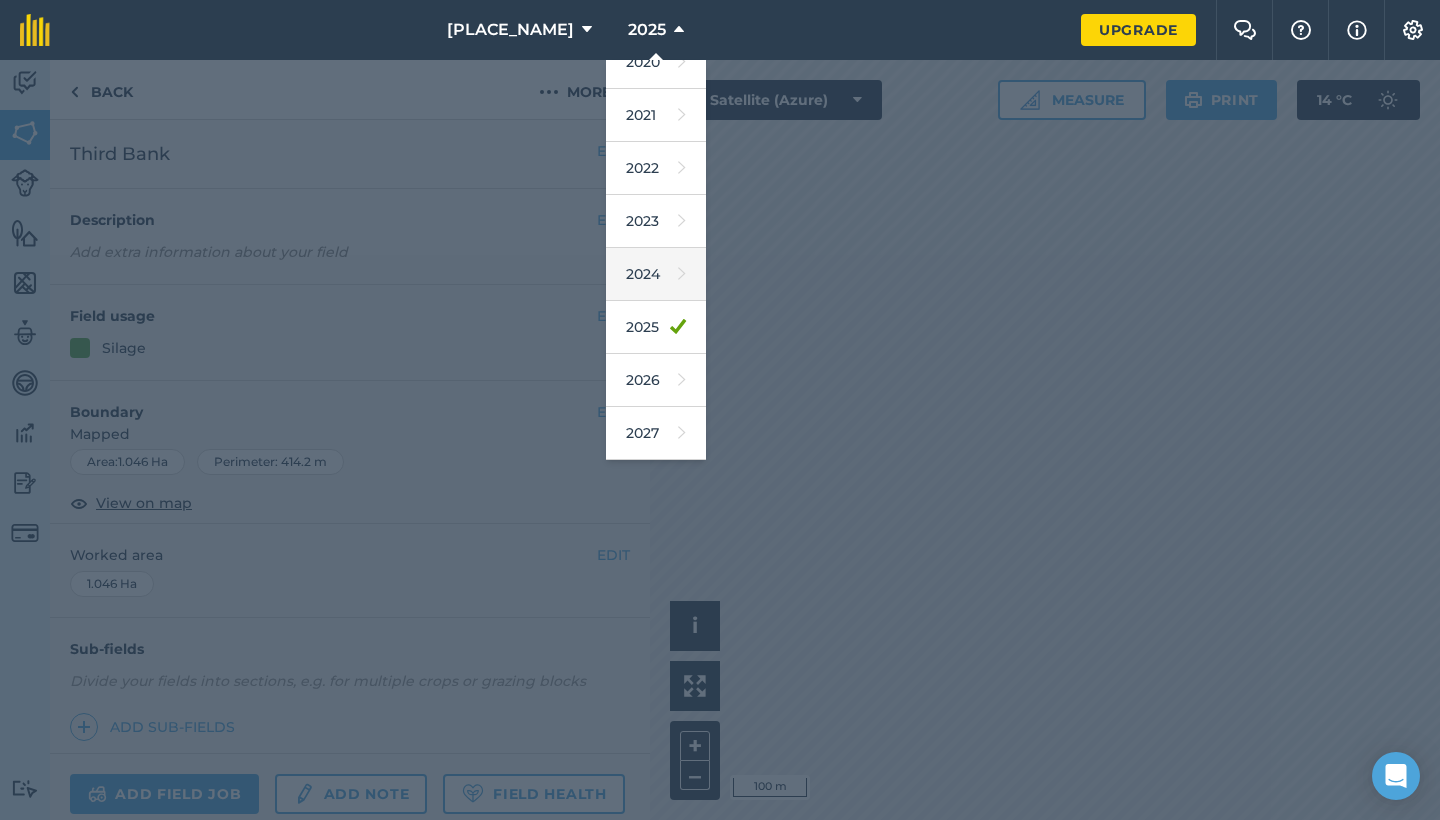click on "2024" at bounding box center (656, 274) 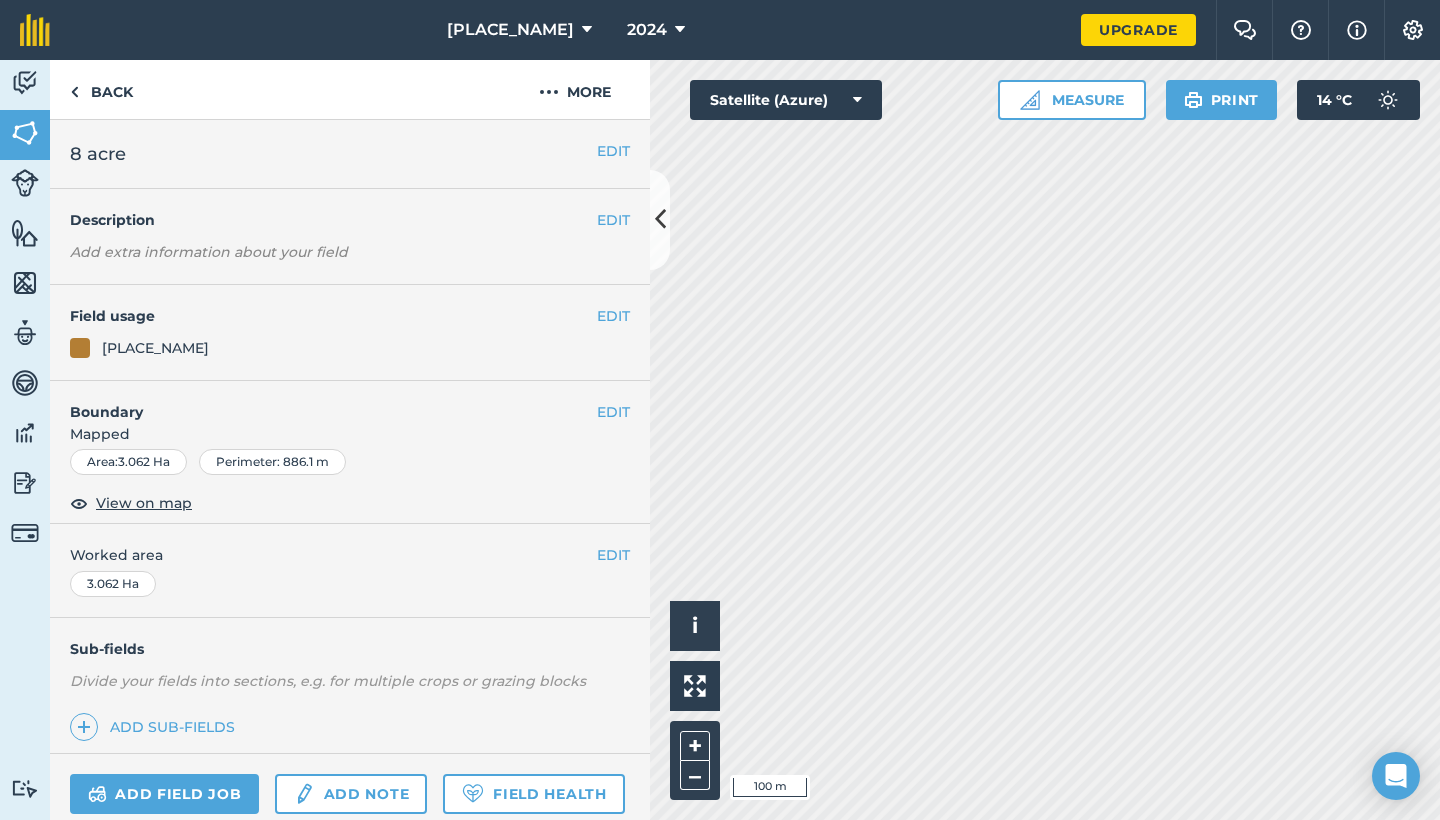 click on "2024" at bounding box center (647, 30) 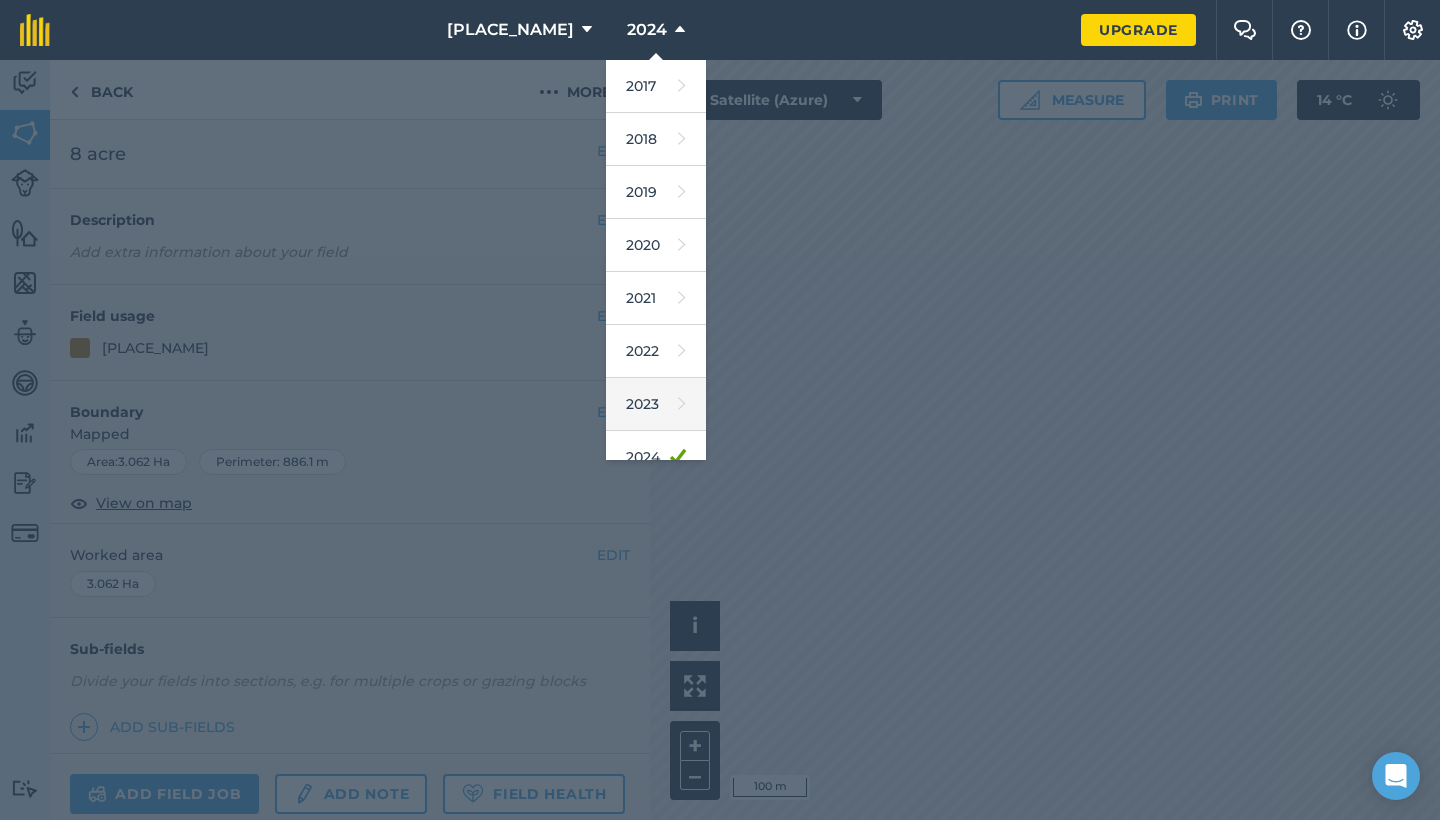 click on "2023" at bounding box center [656, 404] 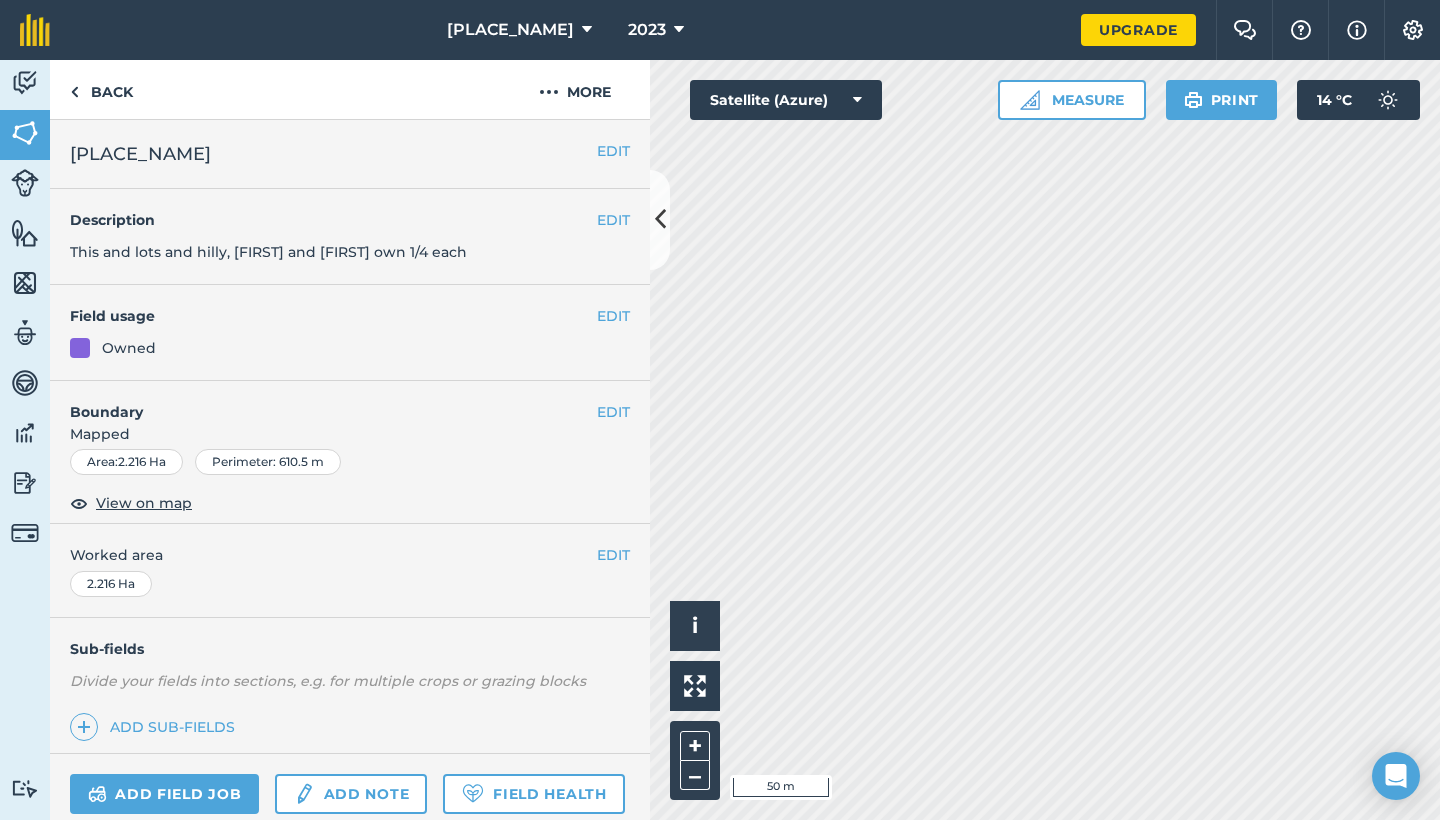 click at bounding box center [660, 219] 